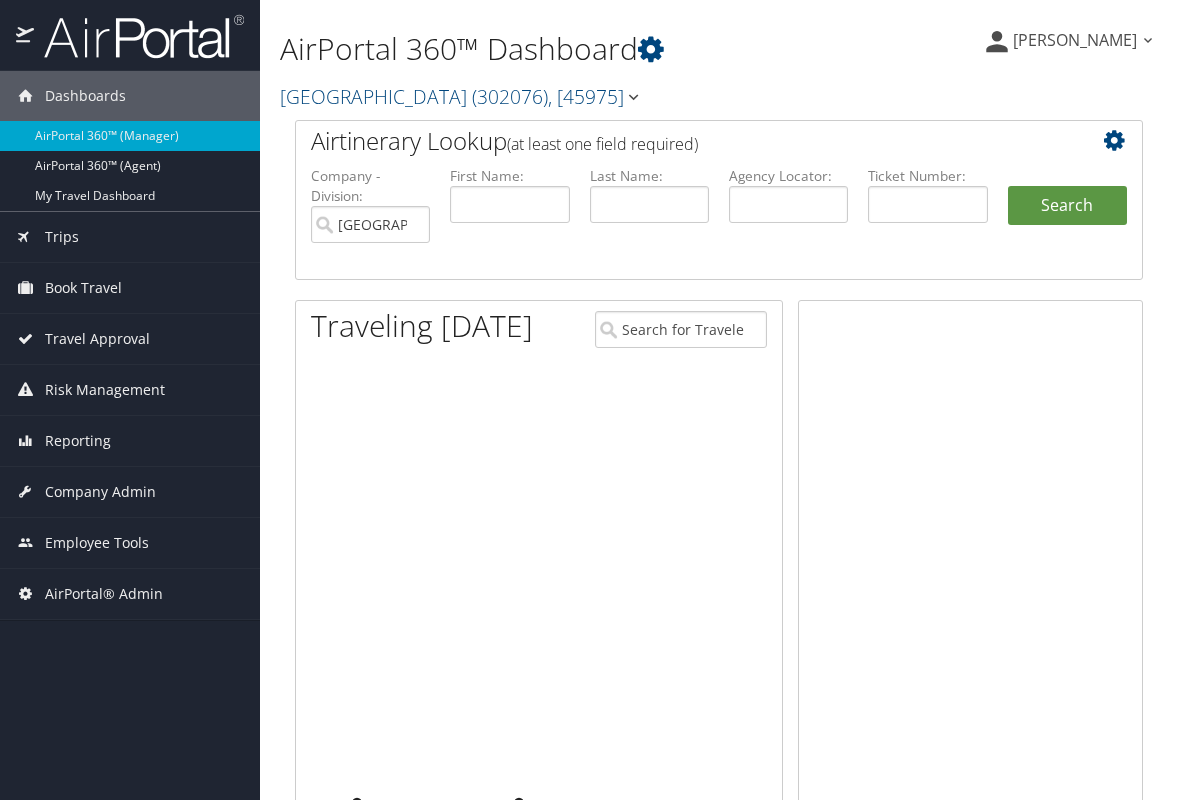 scroll, scrollTop: 0, scrollLeft: 0, axis: both 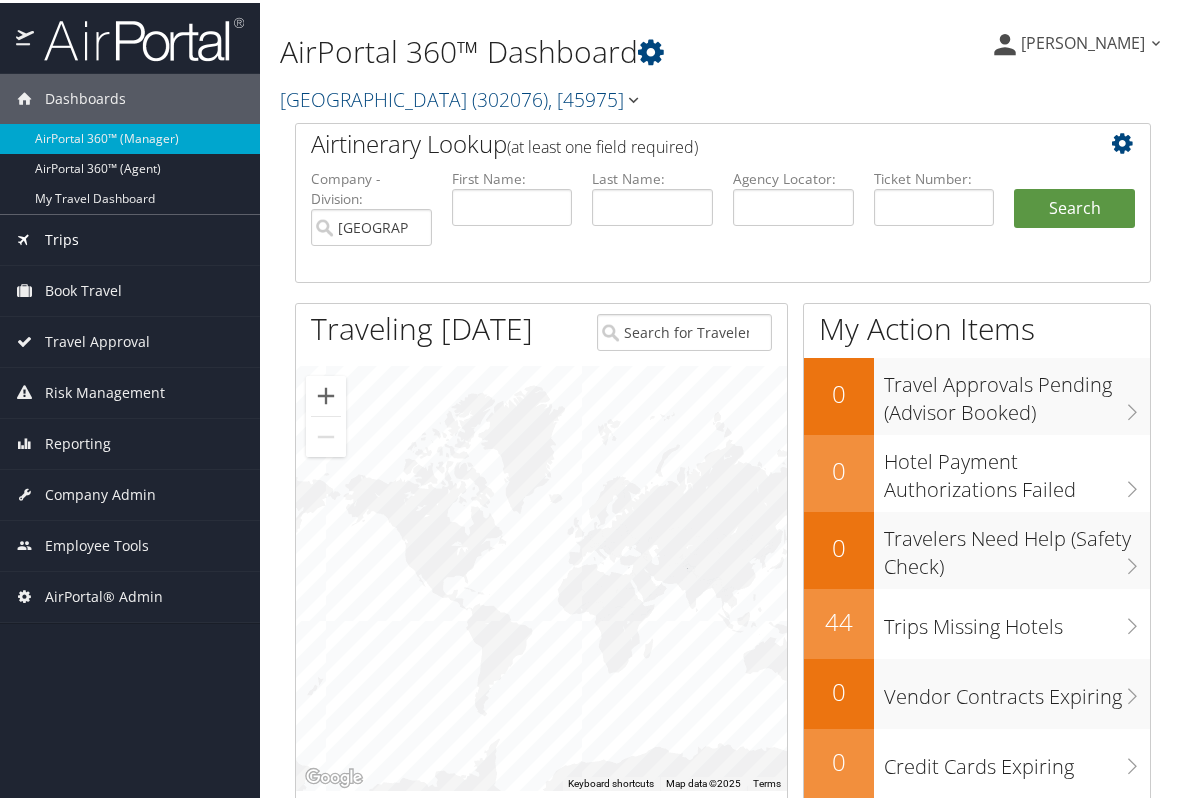 click on "Trips" at bounding box center (62, 237) 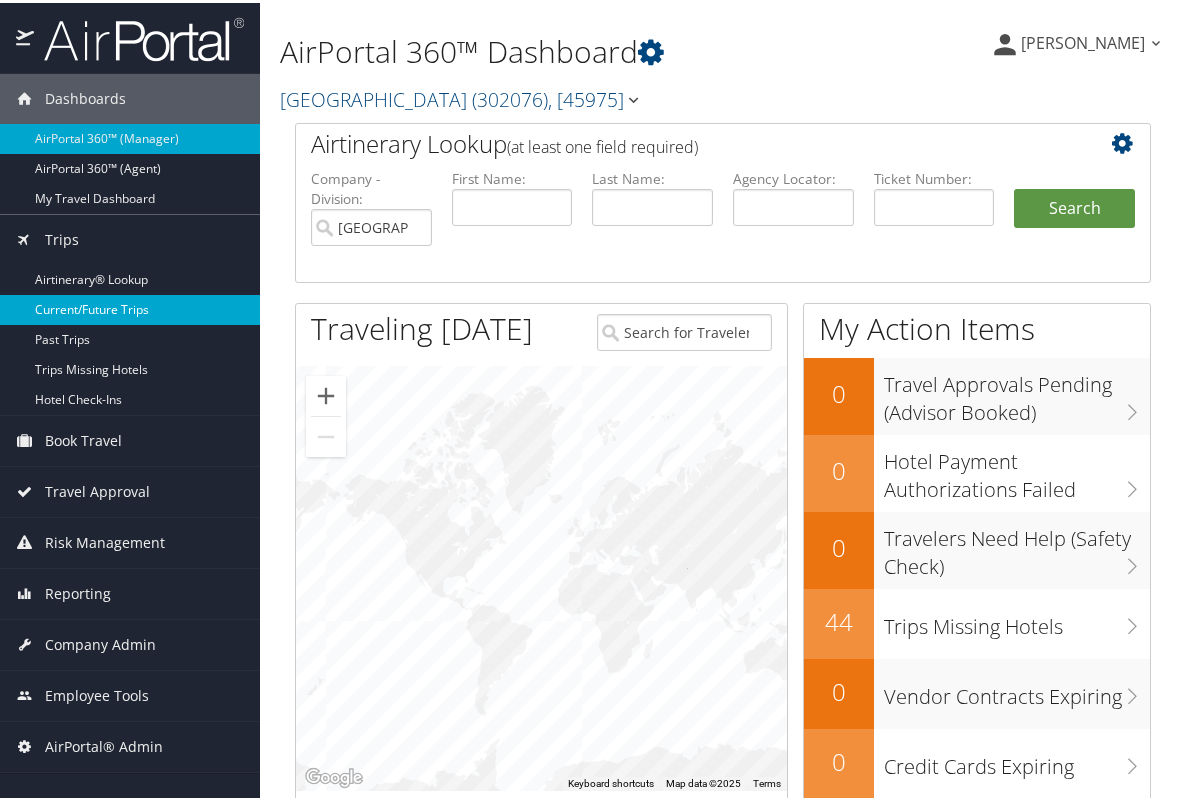 click on "Current/Future Trips" at bounding box center (130, 307) 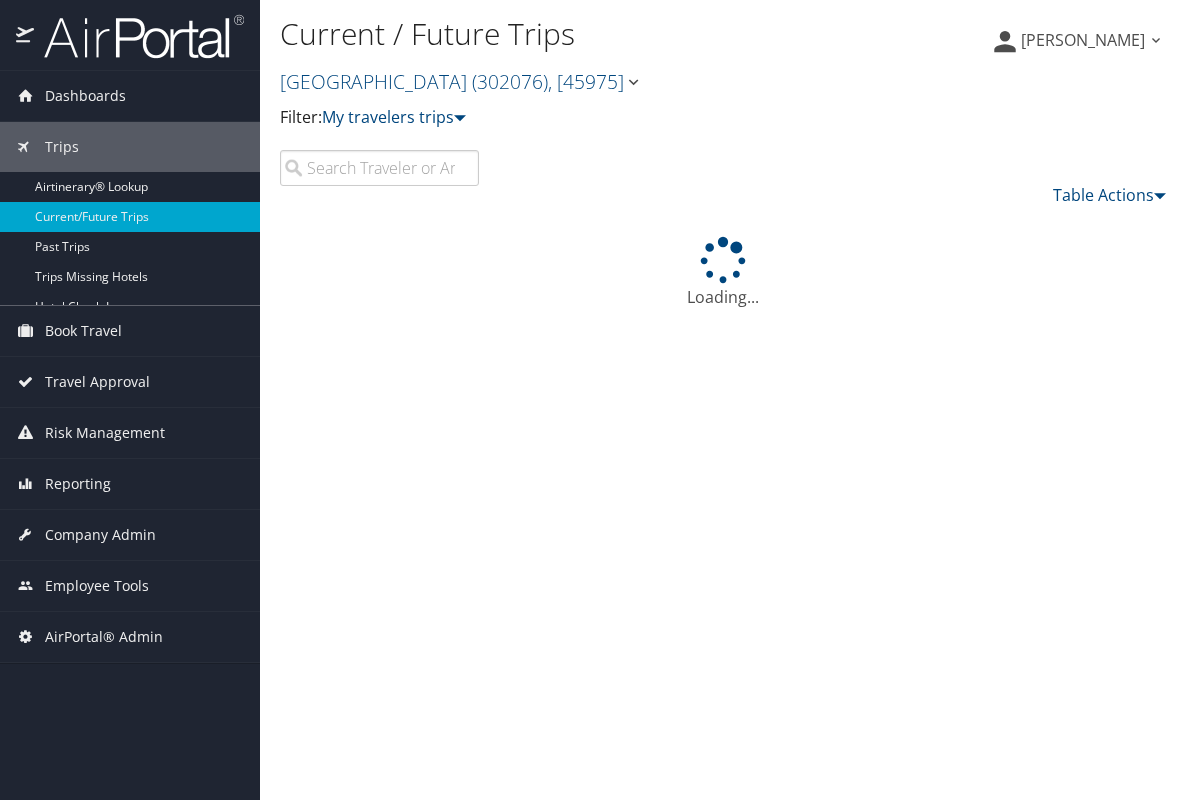 scroll, scrollTop: 0, scrollLeft: 0, axis: both 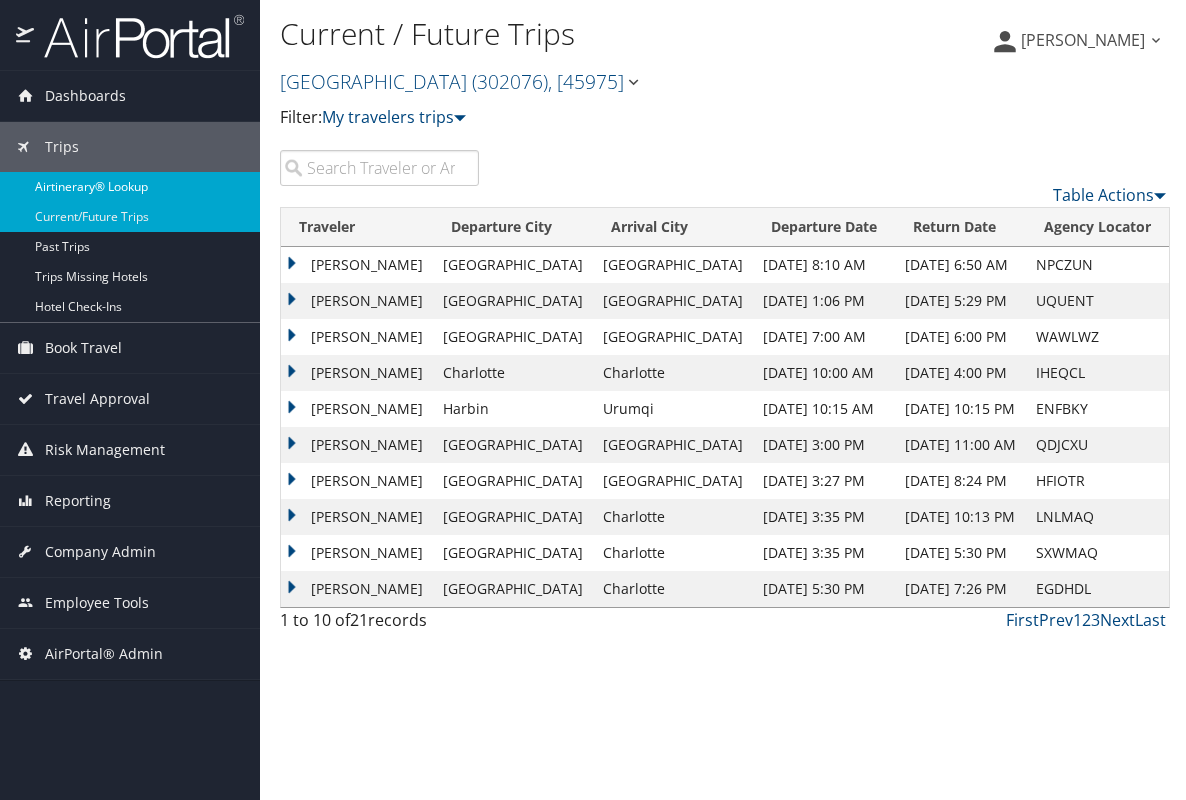 click on "Airtinerary® Lookup" at bounding box center [130, 187] 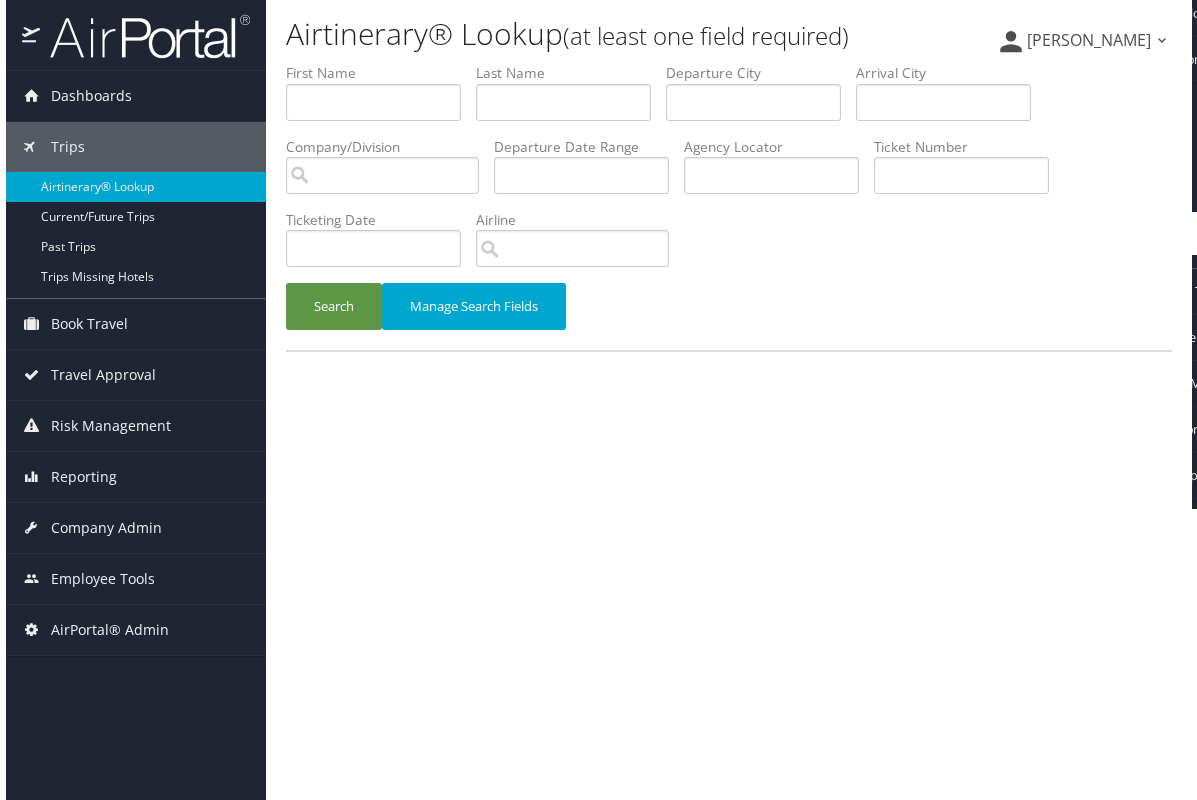 scroll, scrollTop: 0, scrollLeft: 0, axis: both 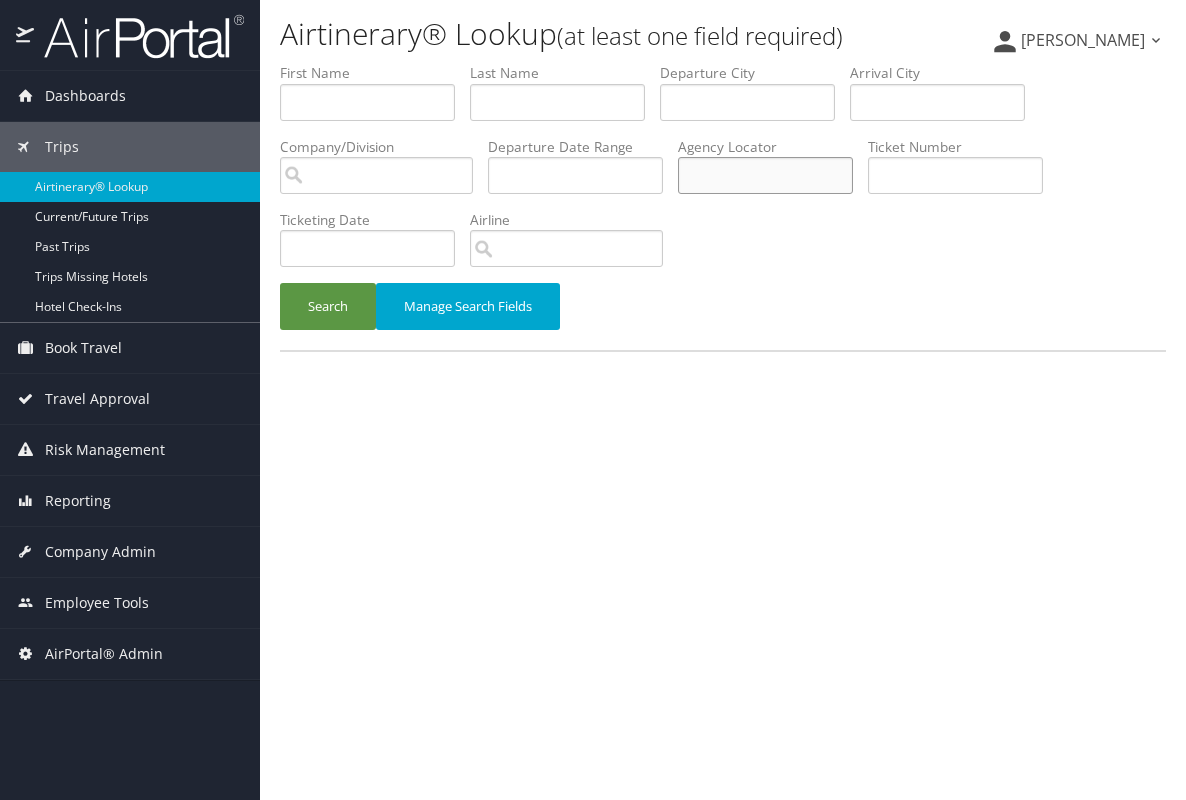 click at bounding box center (765, 175) 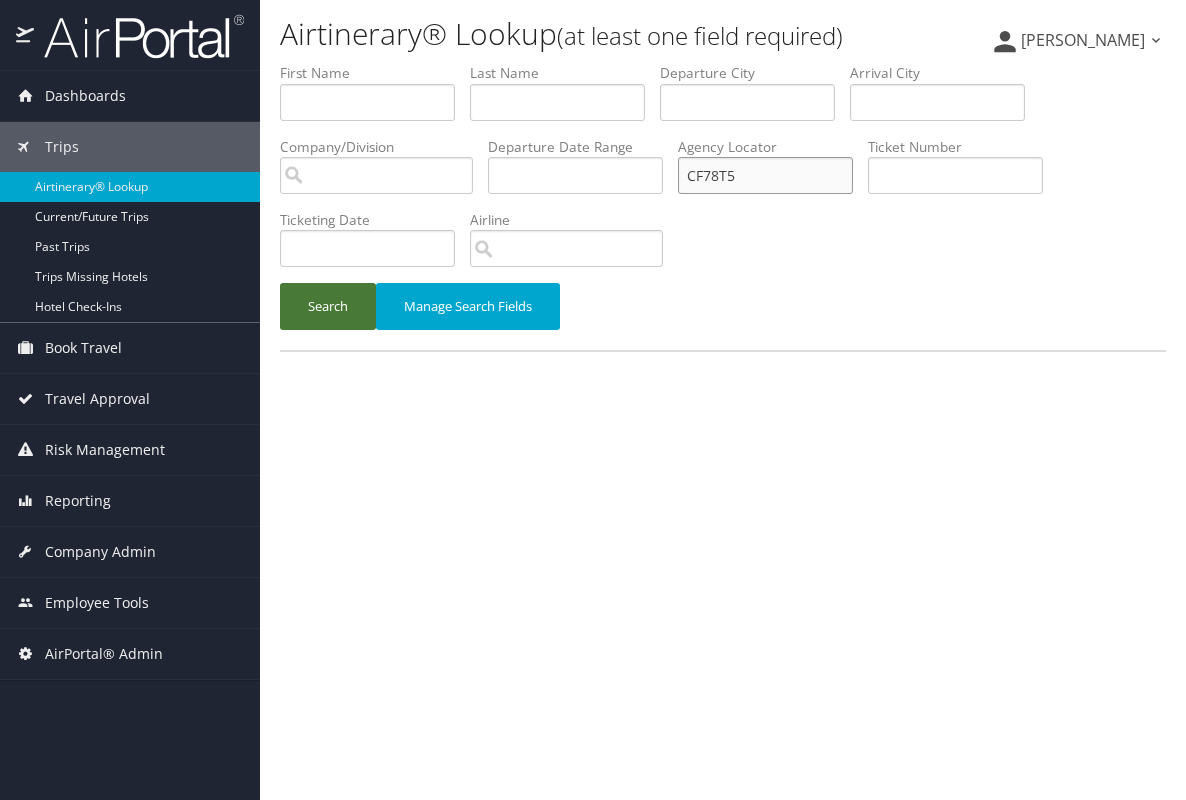 type on "CF78T5" 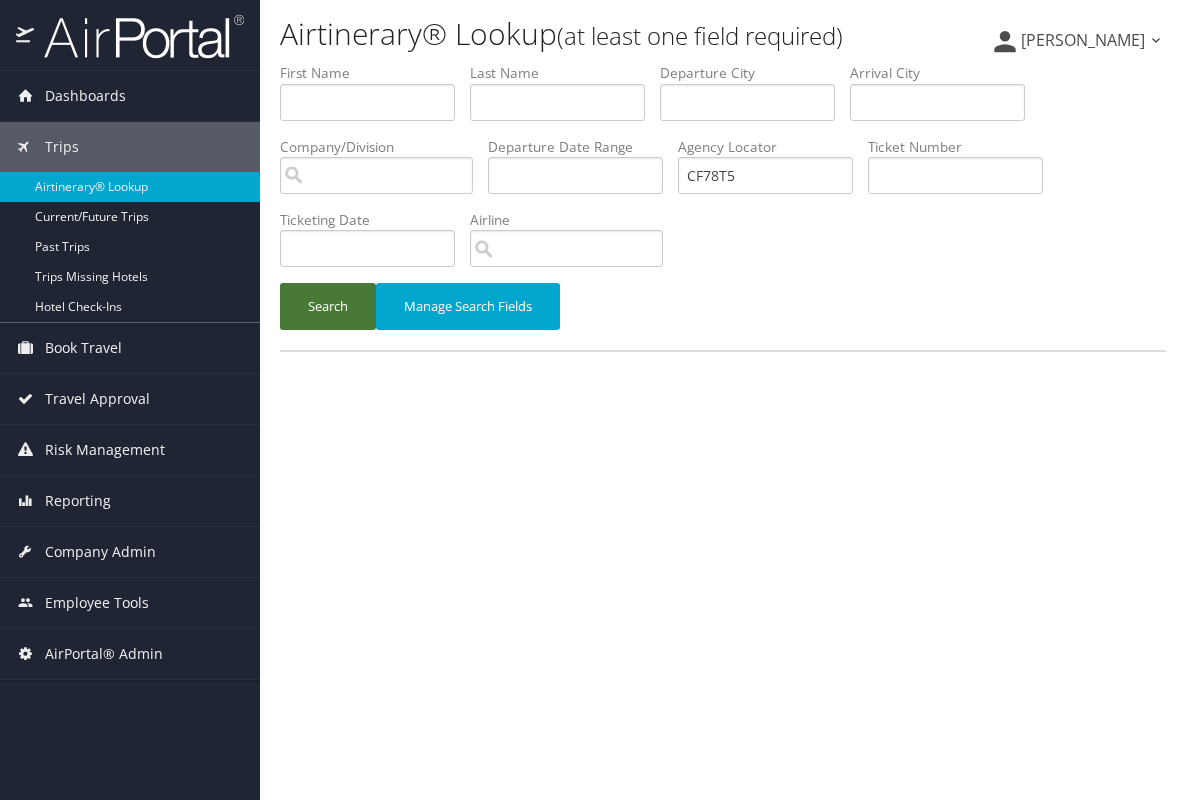 click on "Search" at bounding box center (328, 306) 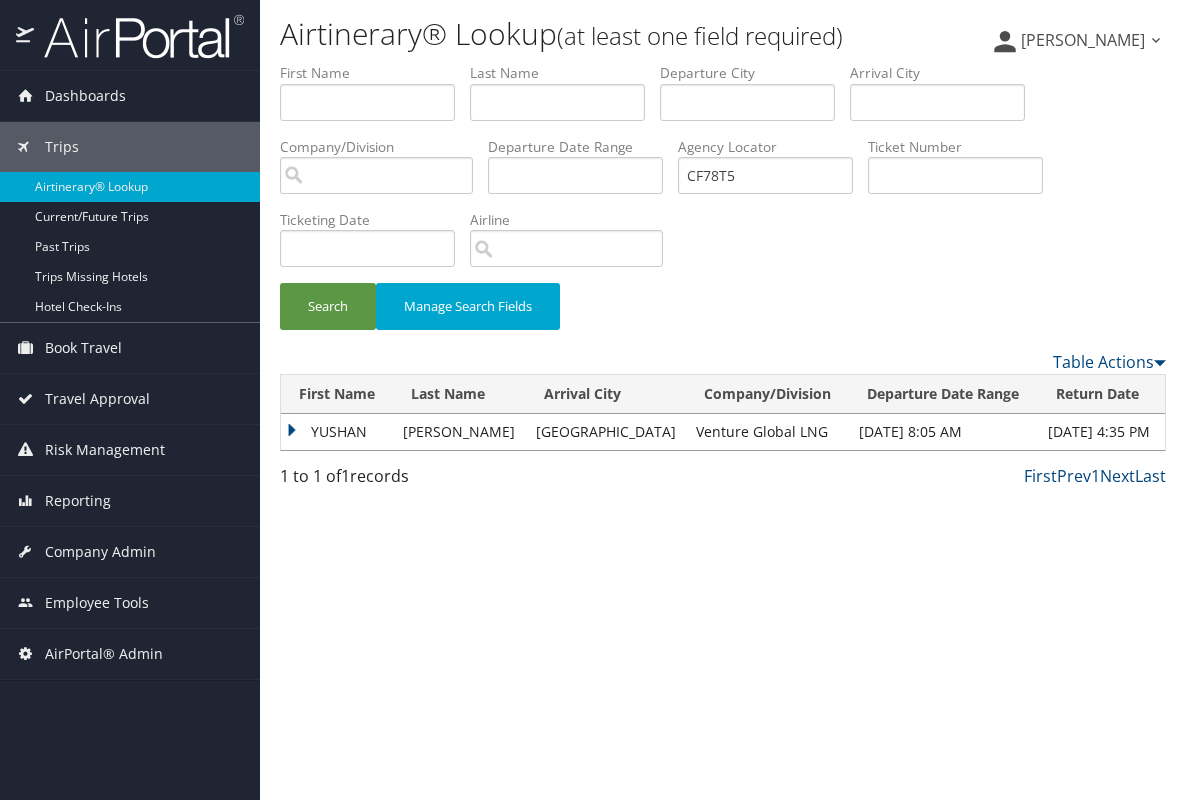 click on "YUSHAN" at bounding box center [337, 432] 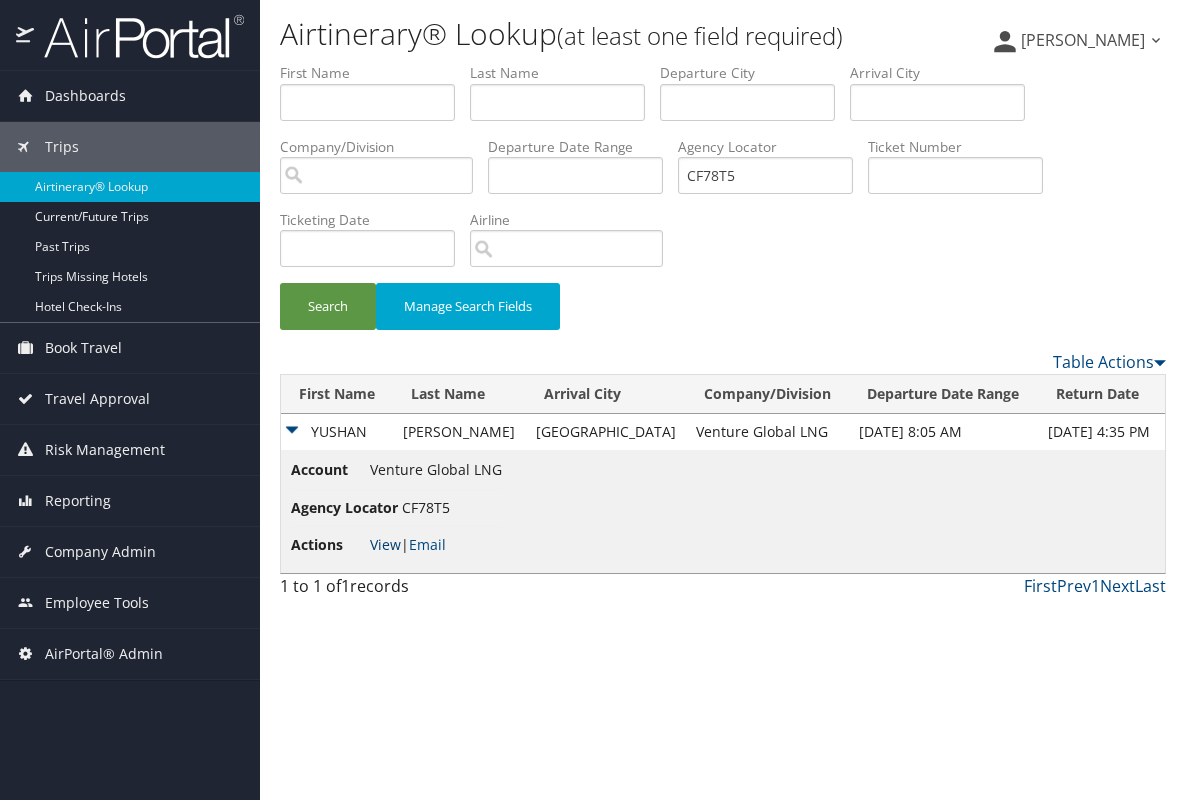 click on "View" at bounding box center [385, 544] 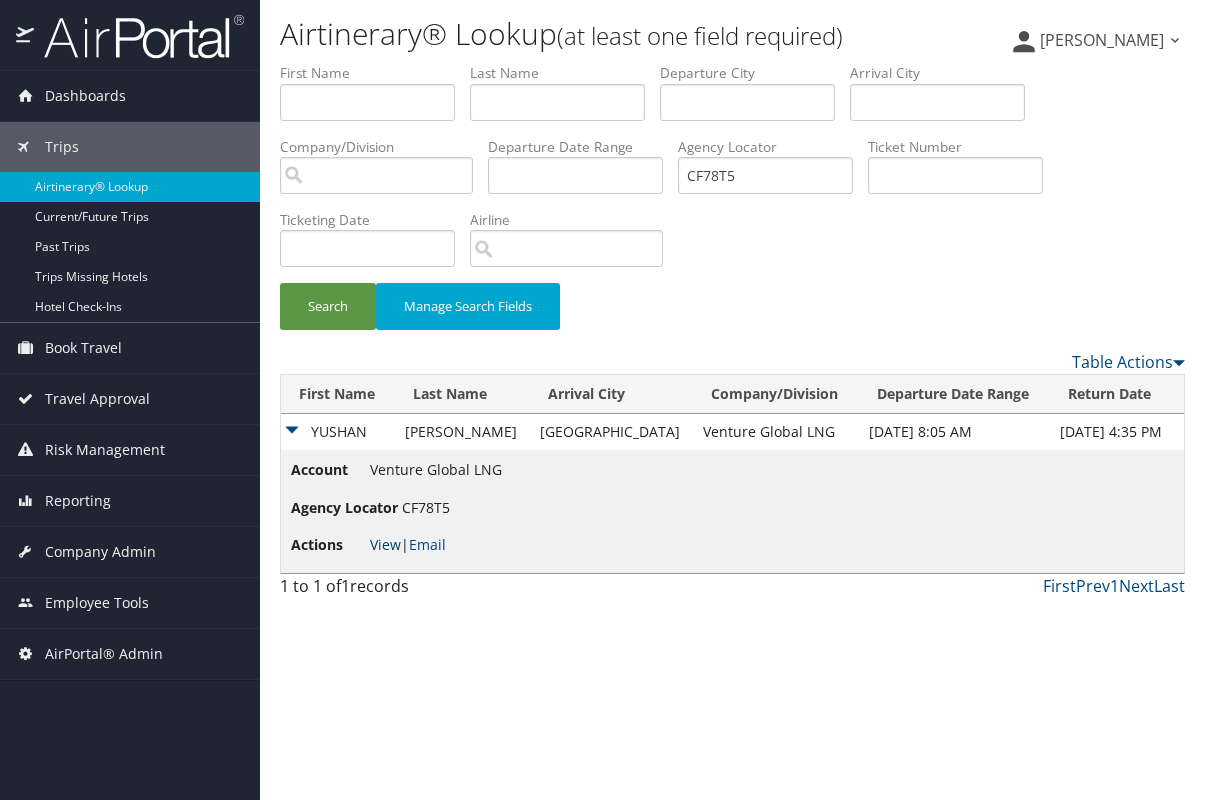 click on "View" at bounding box center [385, 544] 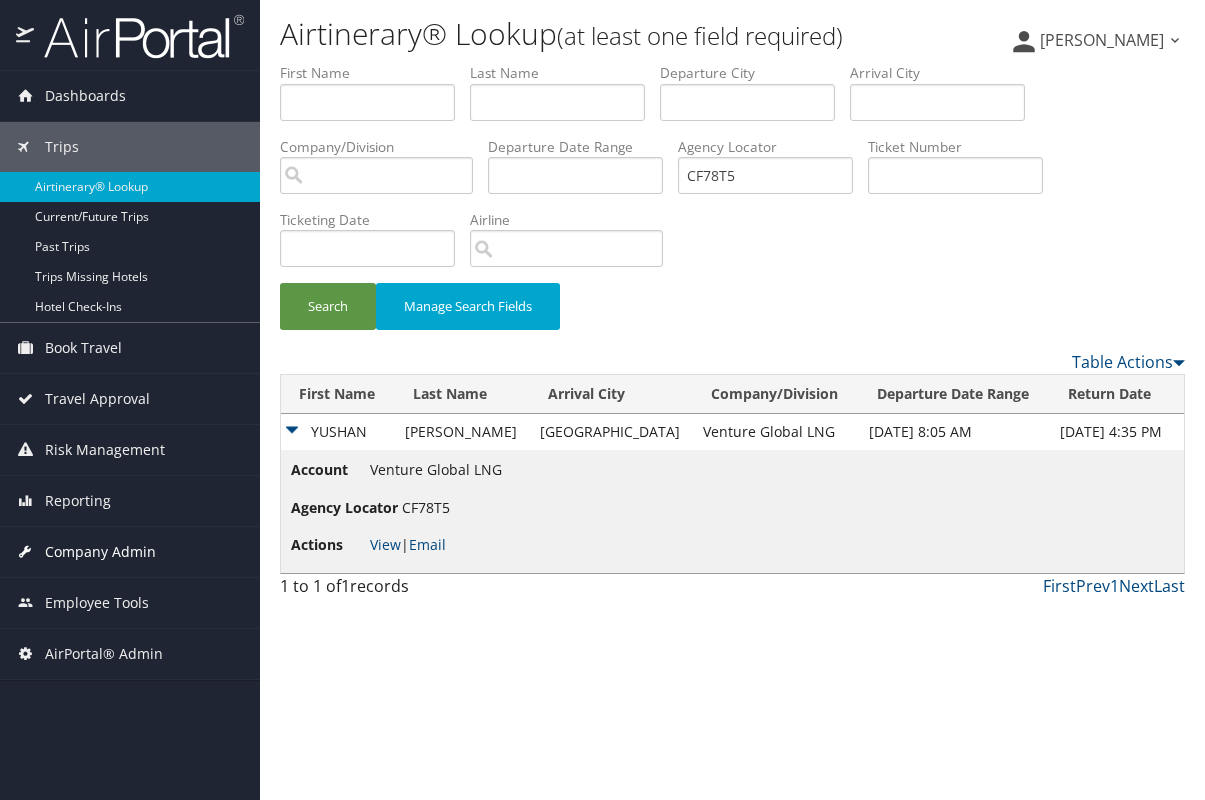 click on "Company Admin" at bounding box center (100, 552) 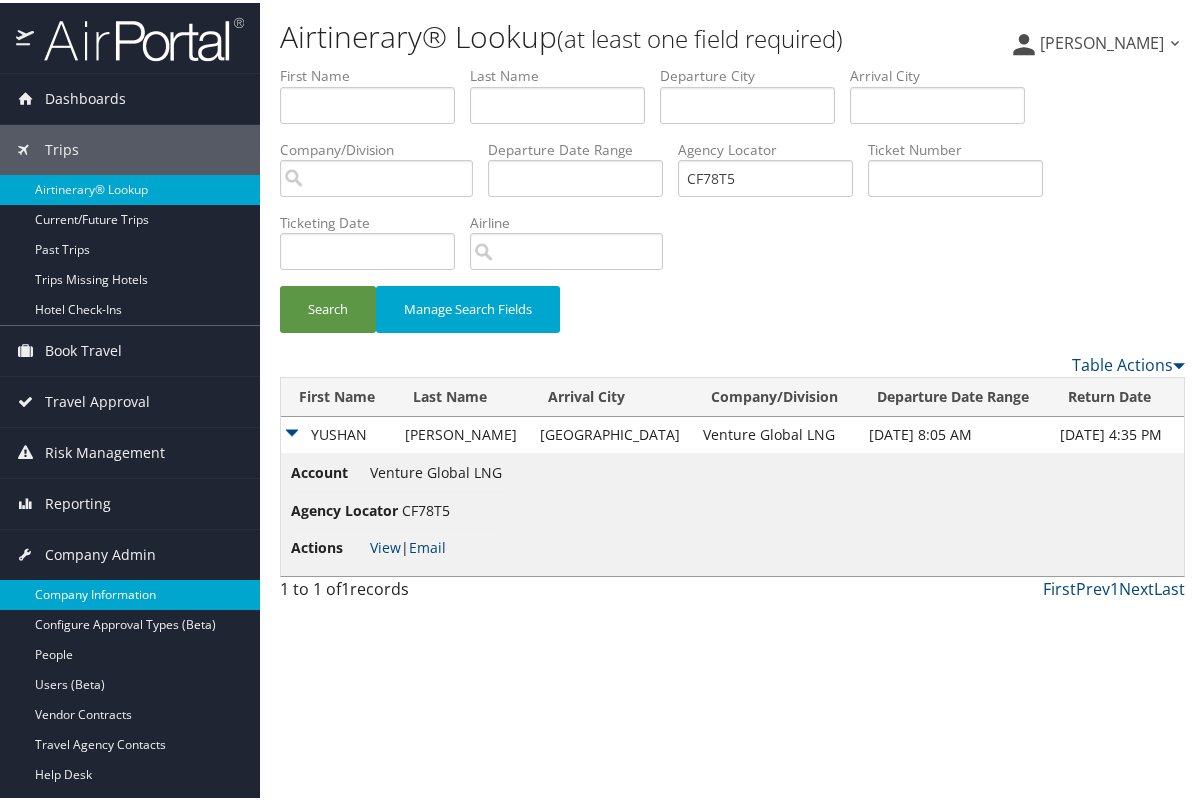click on "Company Information" at bounding box center (130, 592) 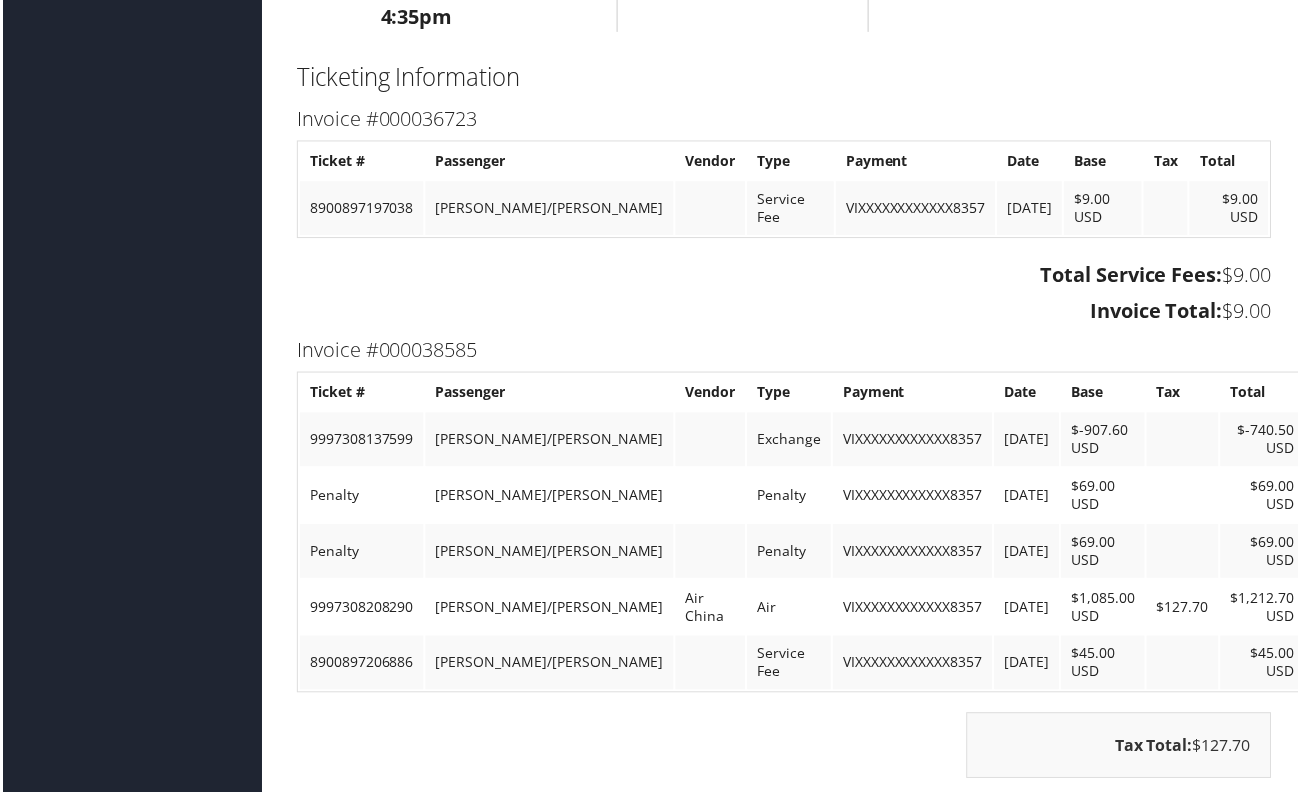 scroll, scrollTop: 1848, scrollLeft: 0, axis: vertical 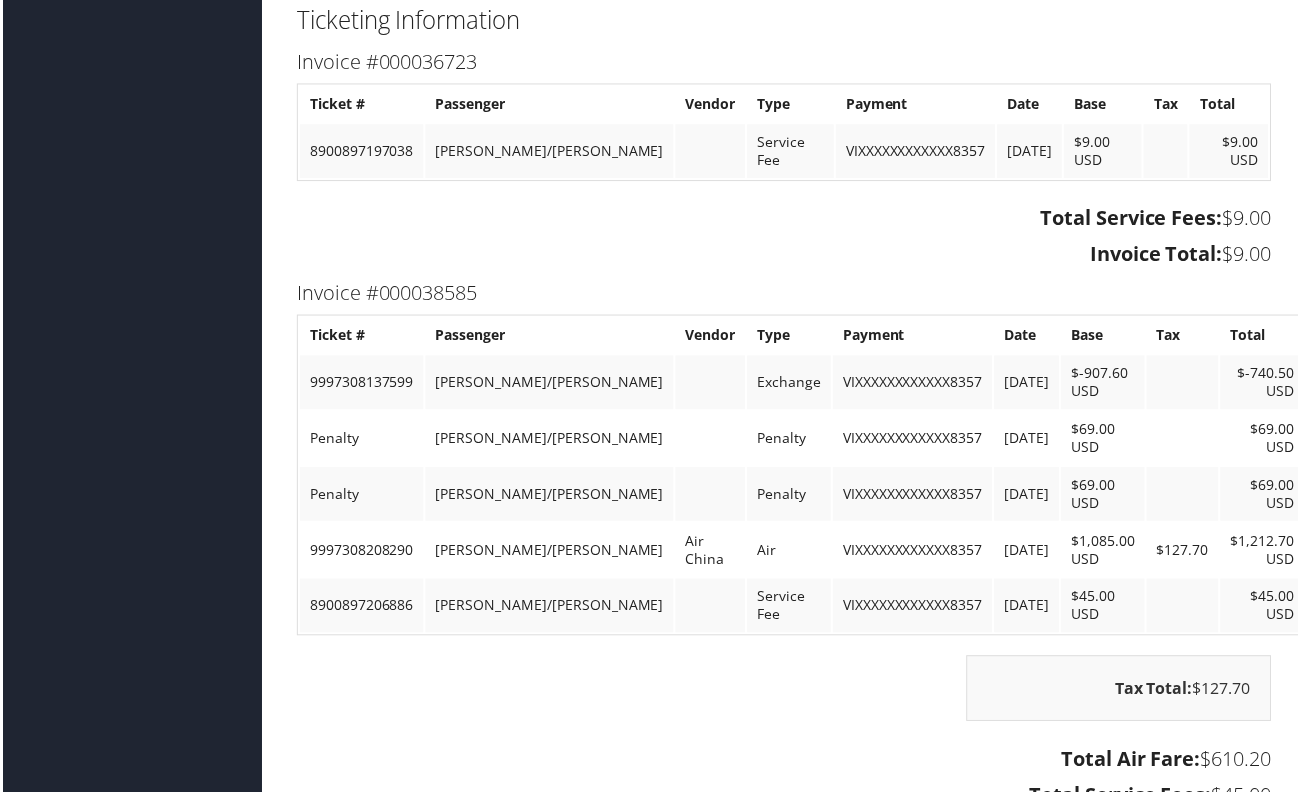 click on "Total Air Fare:  $610.20                                  Total Service Fees:  $45.00                                                                                                  Invoice Total:  $655.20" at bounding box center [784, 799] 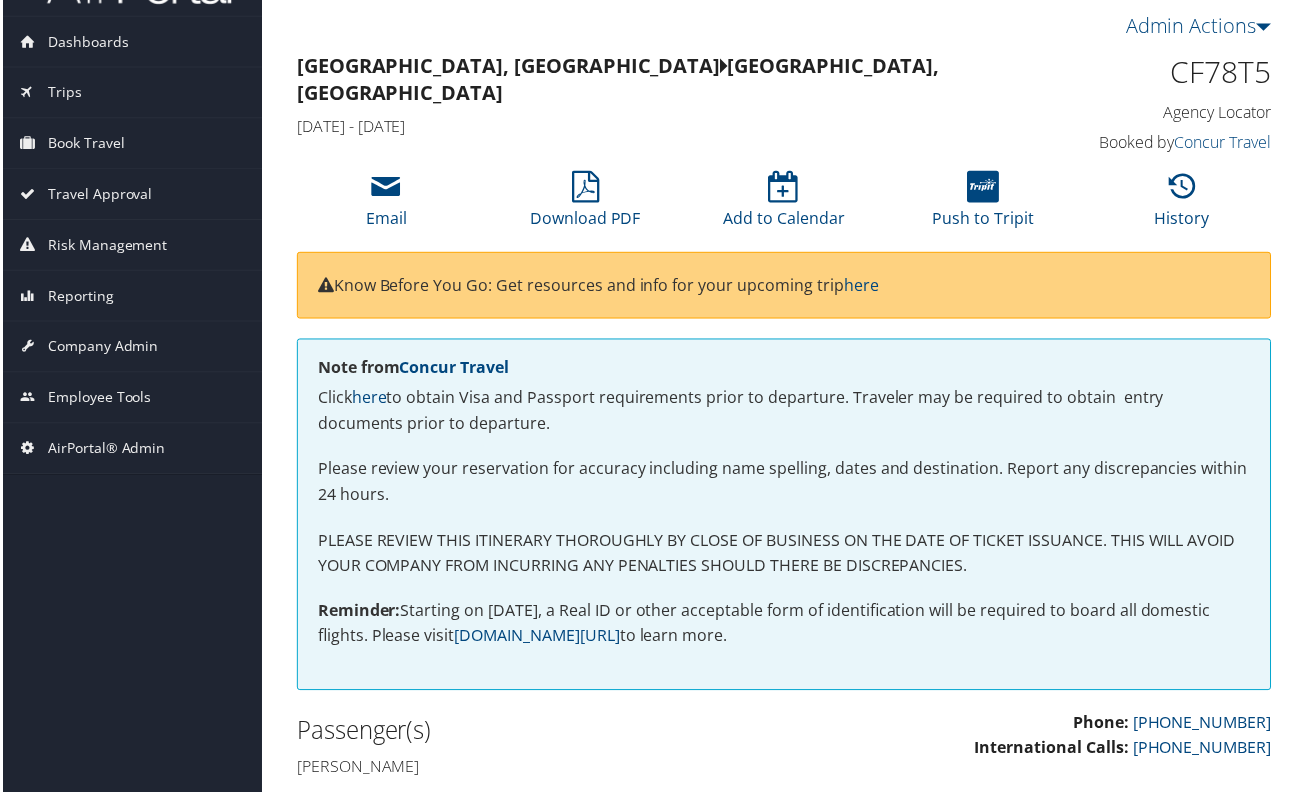scroll, scrollTop: 48, scrollLeft: 0, axis: vertical 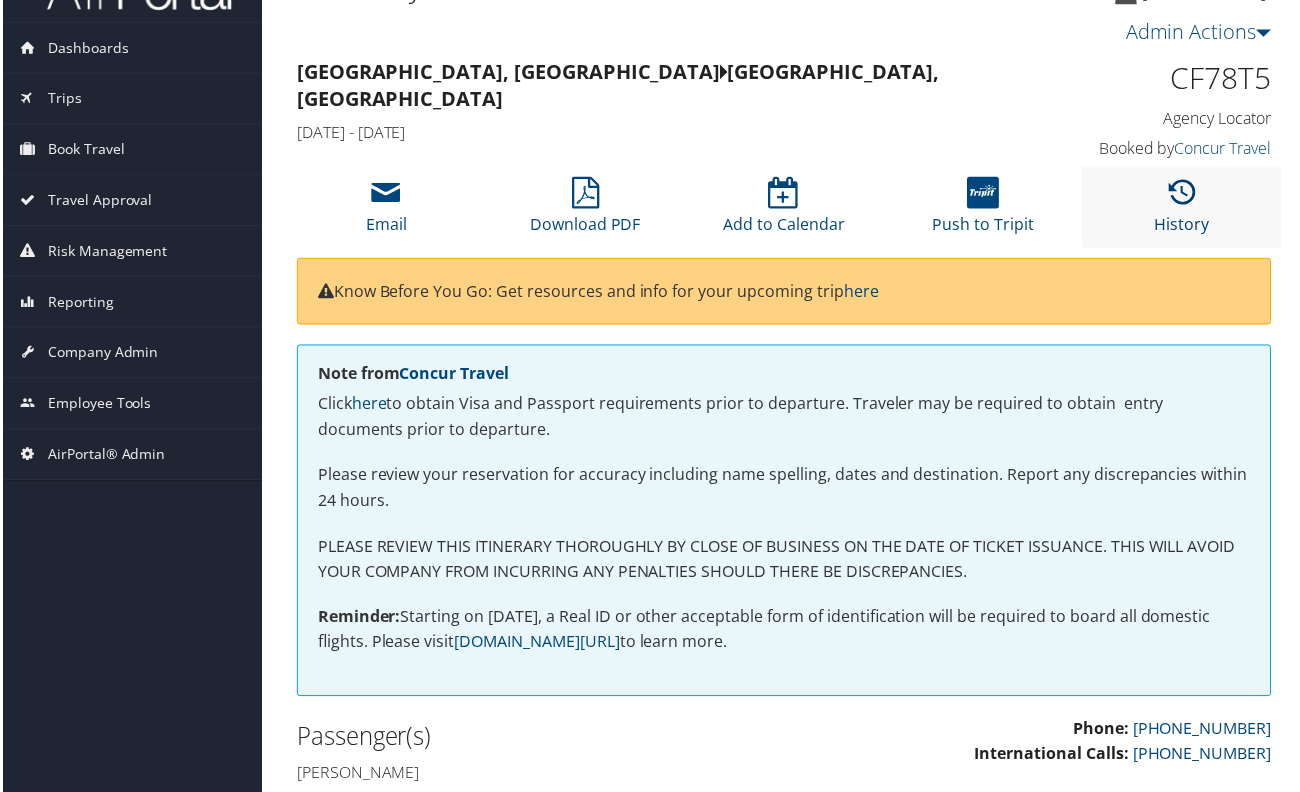 click at bounding box center (1183, 194) 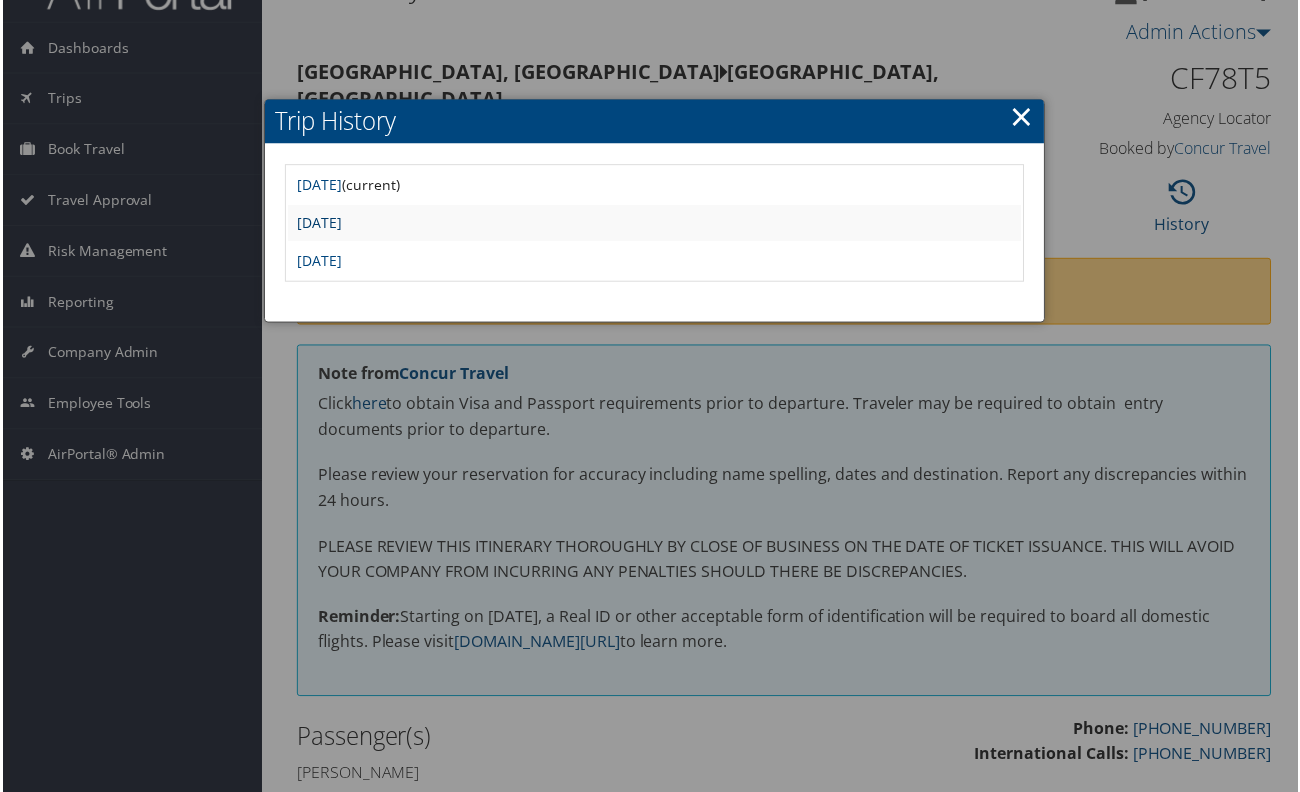 click on "Mon Jun 2 19:50:16 MDT 2025" at bounding box center (318, 223) 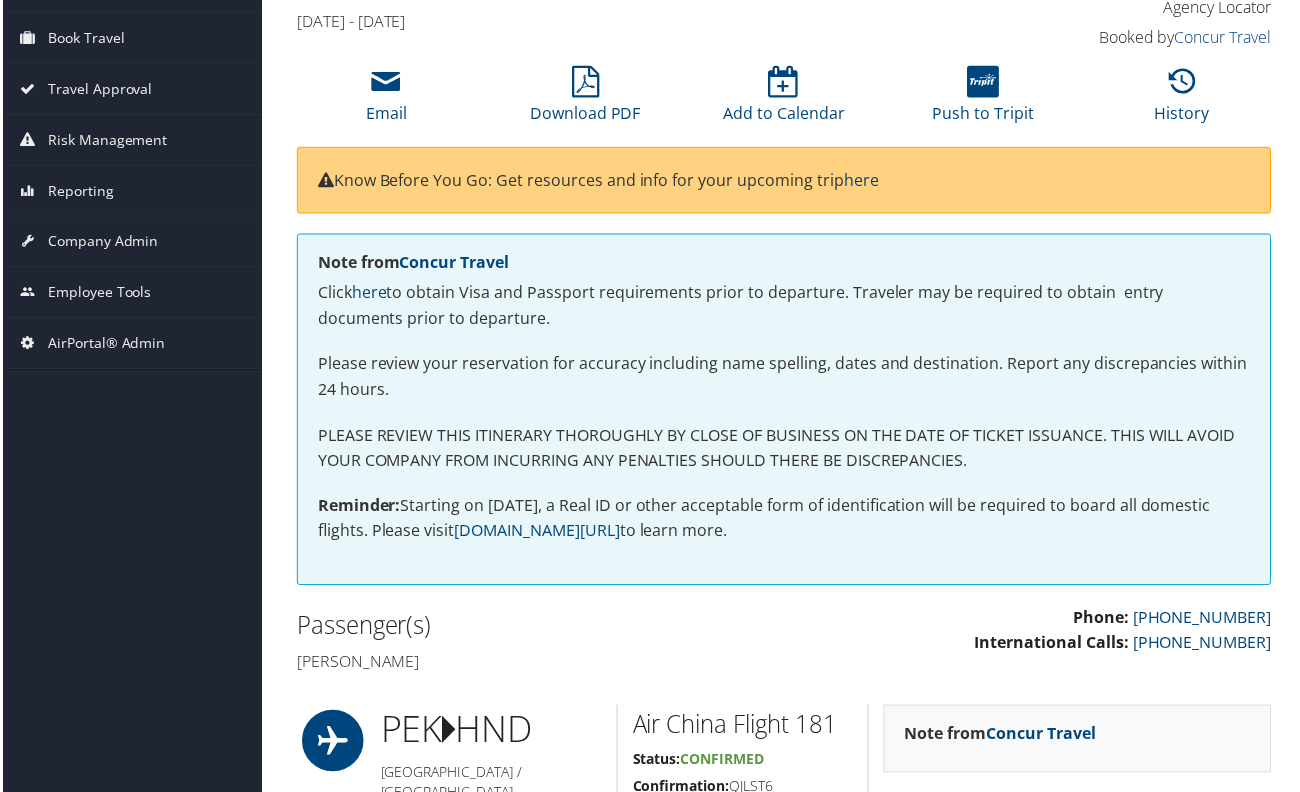 scroll, scrollTop: 0, scrollLeft: 0, axis: both 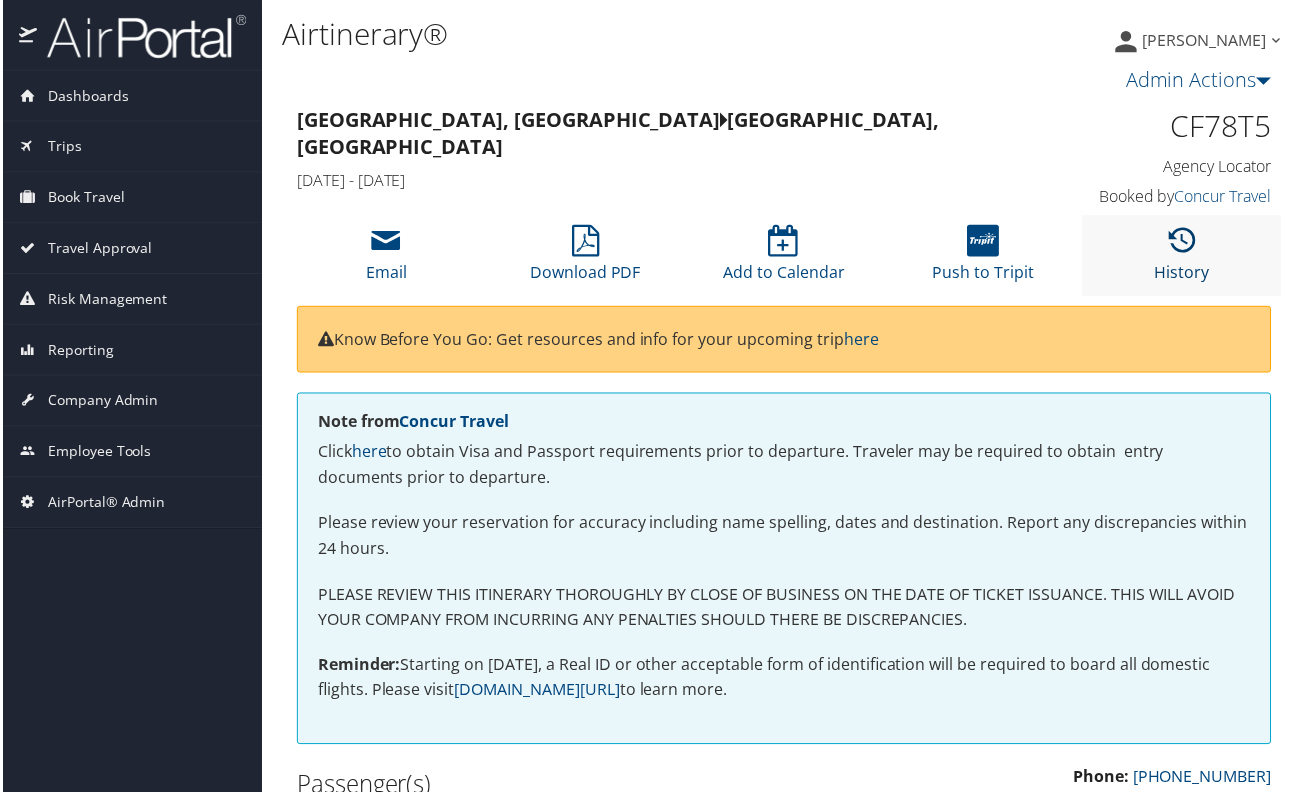 click at bounding box center (1183, 242) 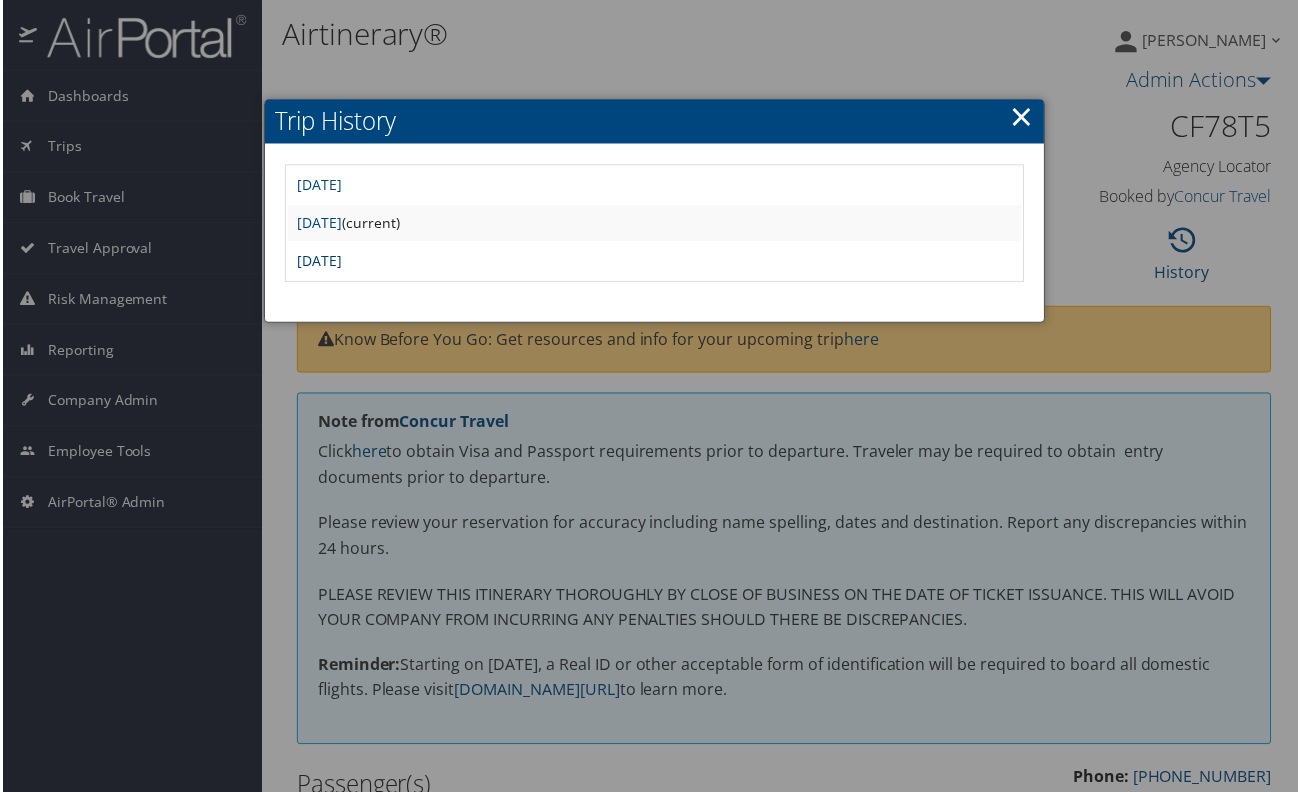 click on "[DATE]" at bounding box center [318, 261] 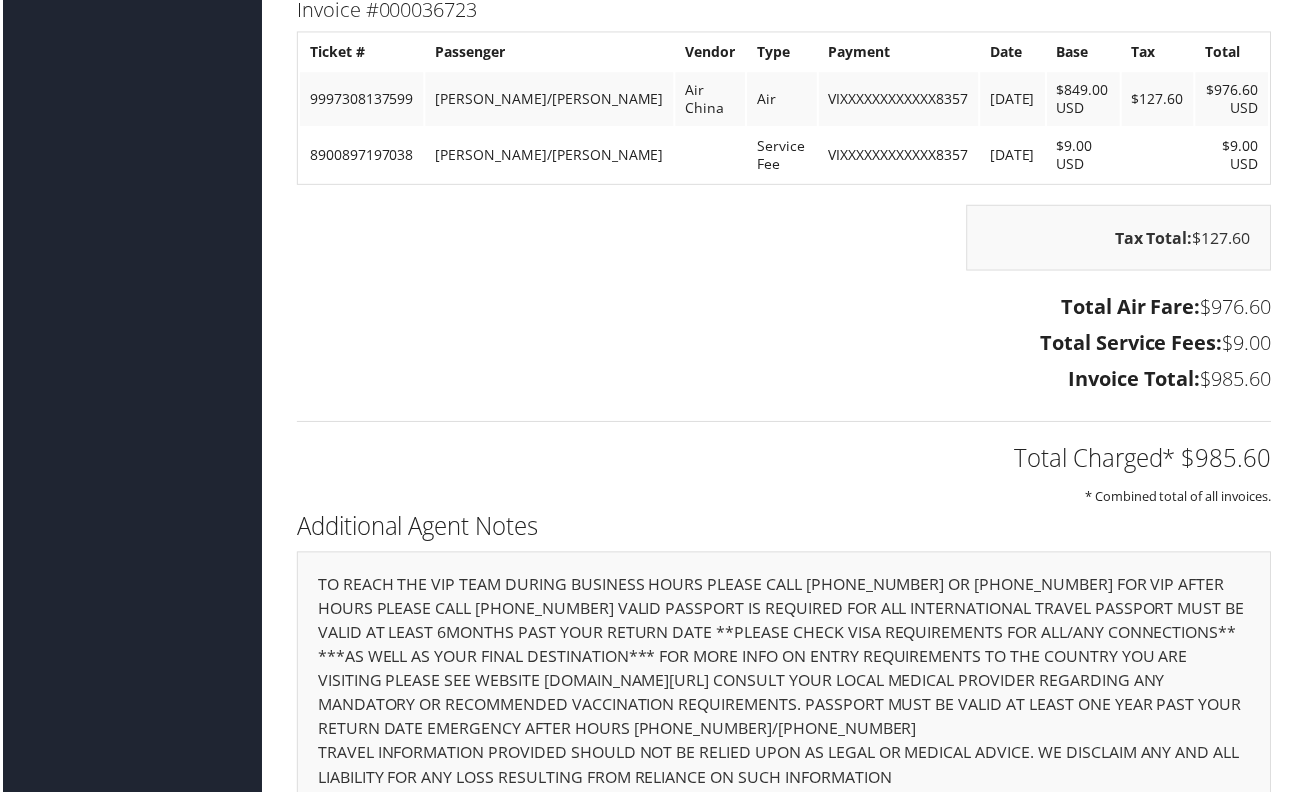 scroll, scrollTop: 1800, scrollLeft: 0, axis: vertical 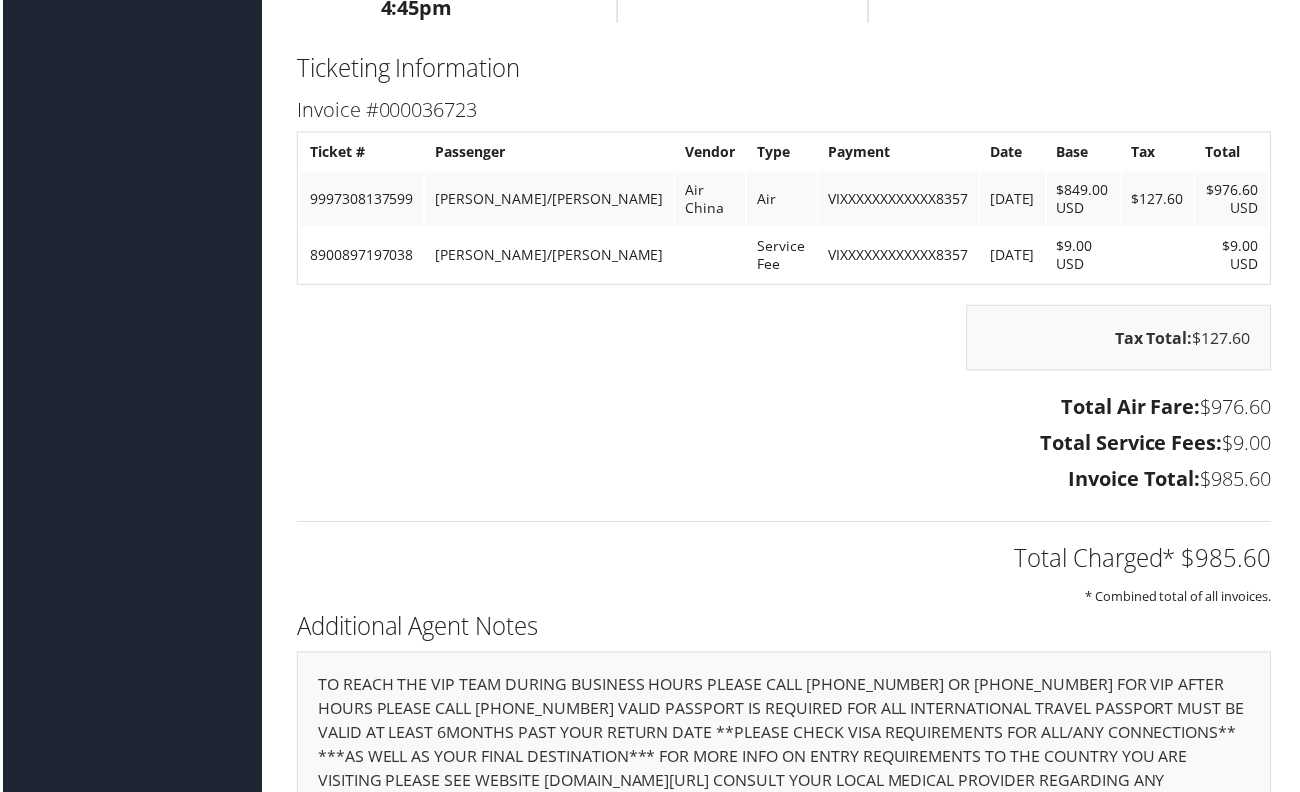 click on "Total Air Fare:  $976.60" at bounding box center [784, 409] 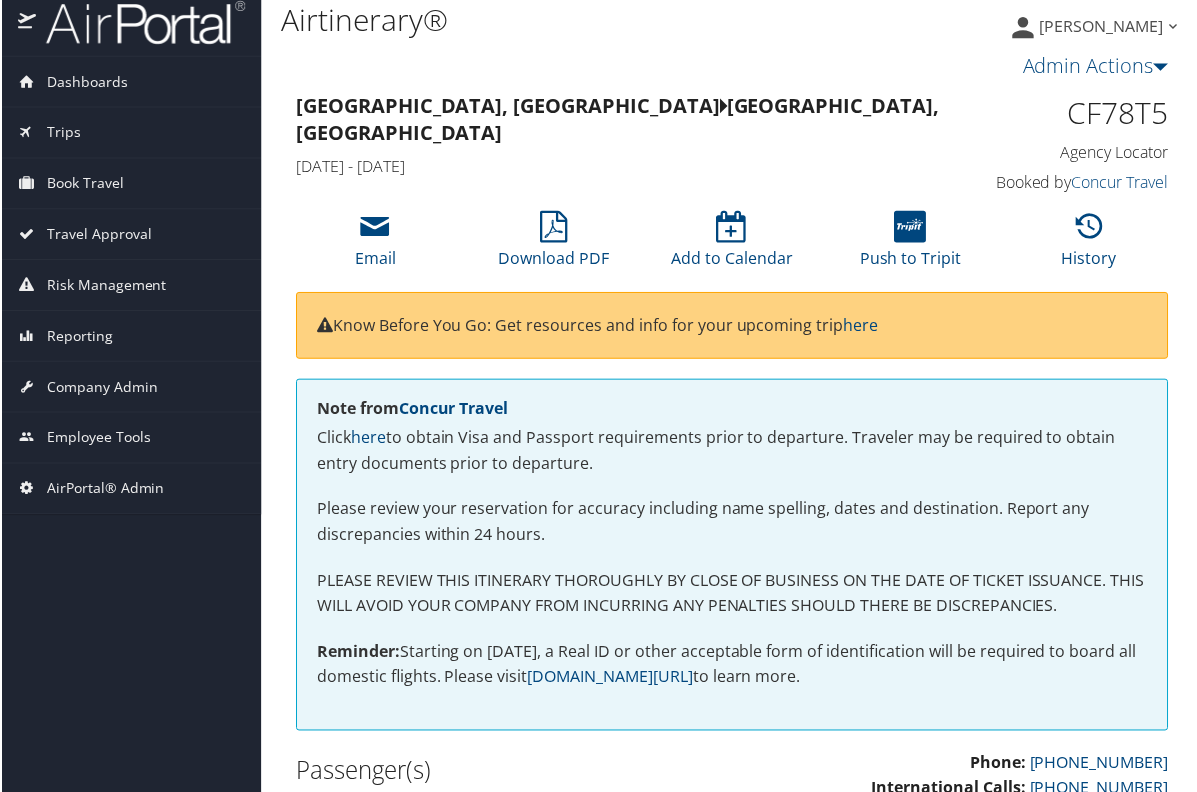 scroll, scrollTop: 0, scrollLeft: 0, axis: both 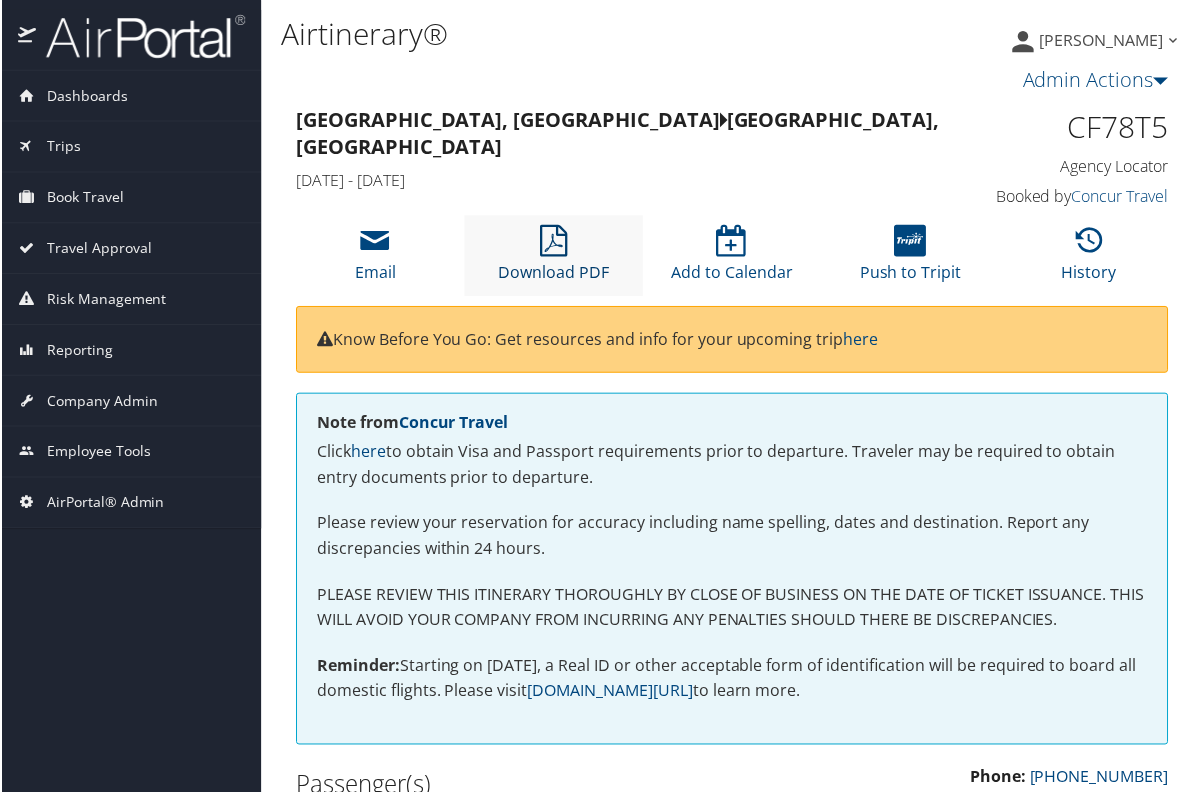 click at bounding box center [553, 242] 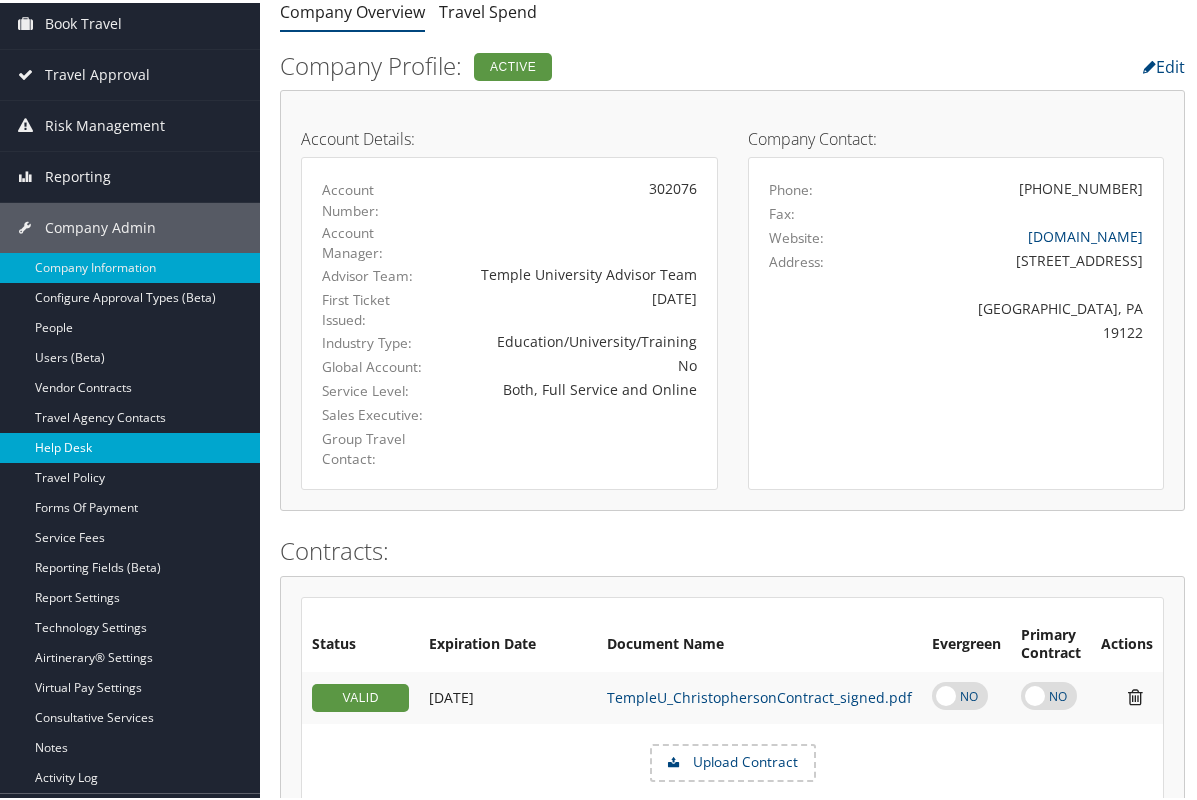 scroll, scrollTop: 200, scrollLeft: 0, axis: vertical 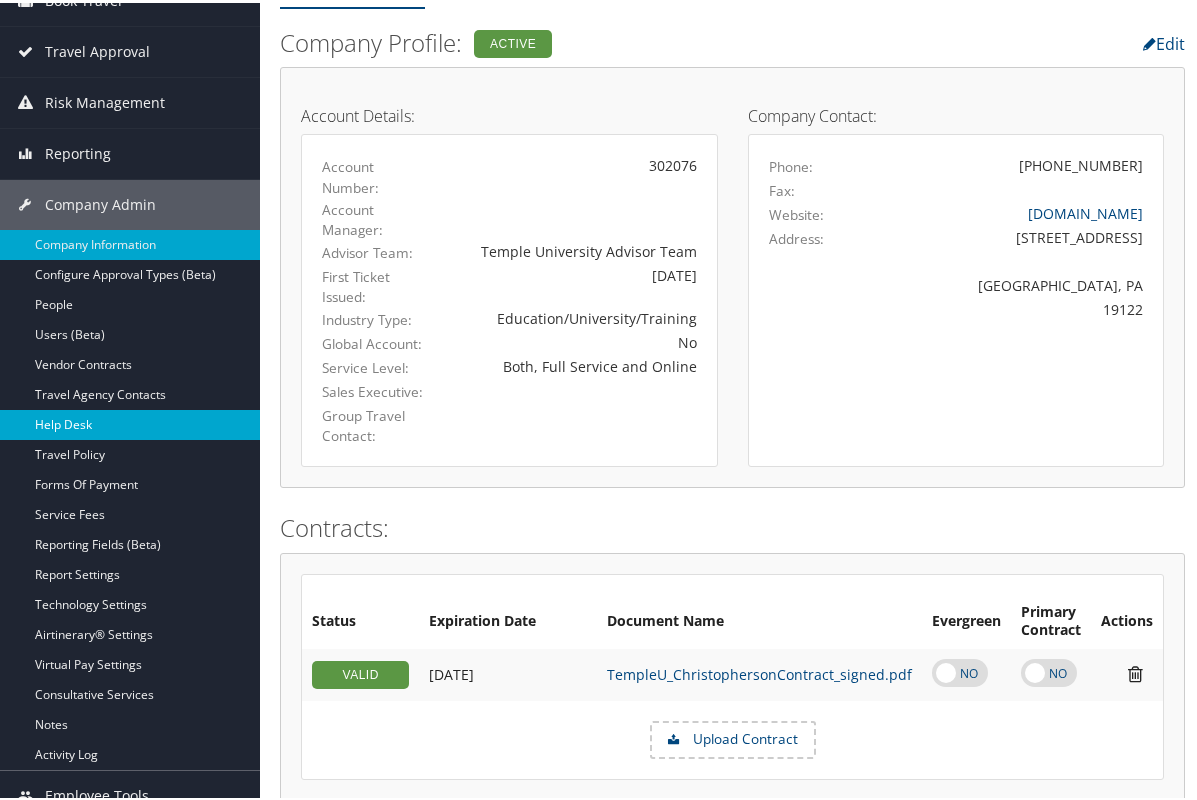 click on "Technology Settings" at bounding box center [130, 602] 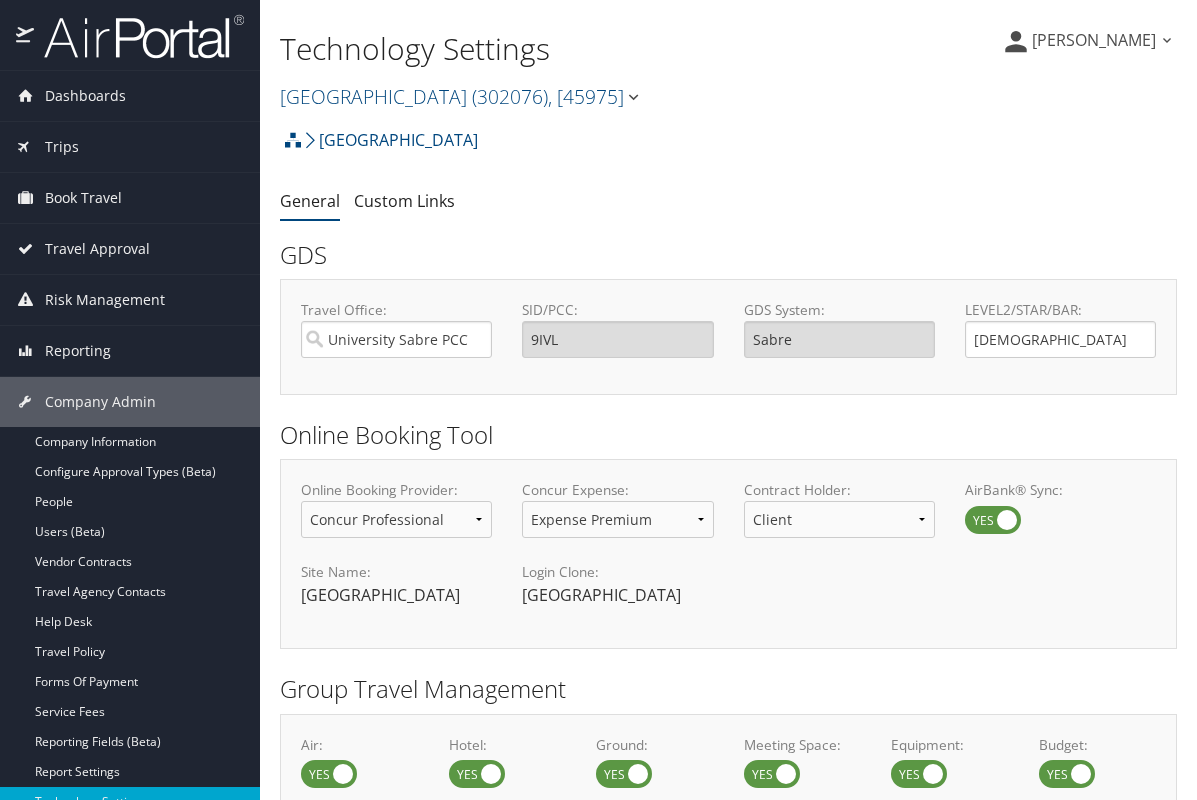 select on "4" 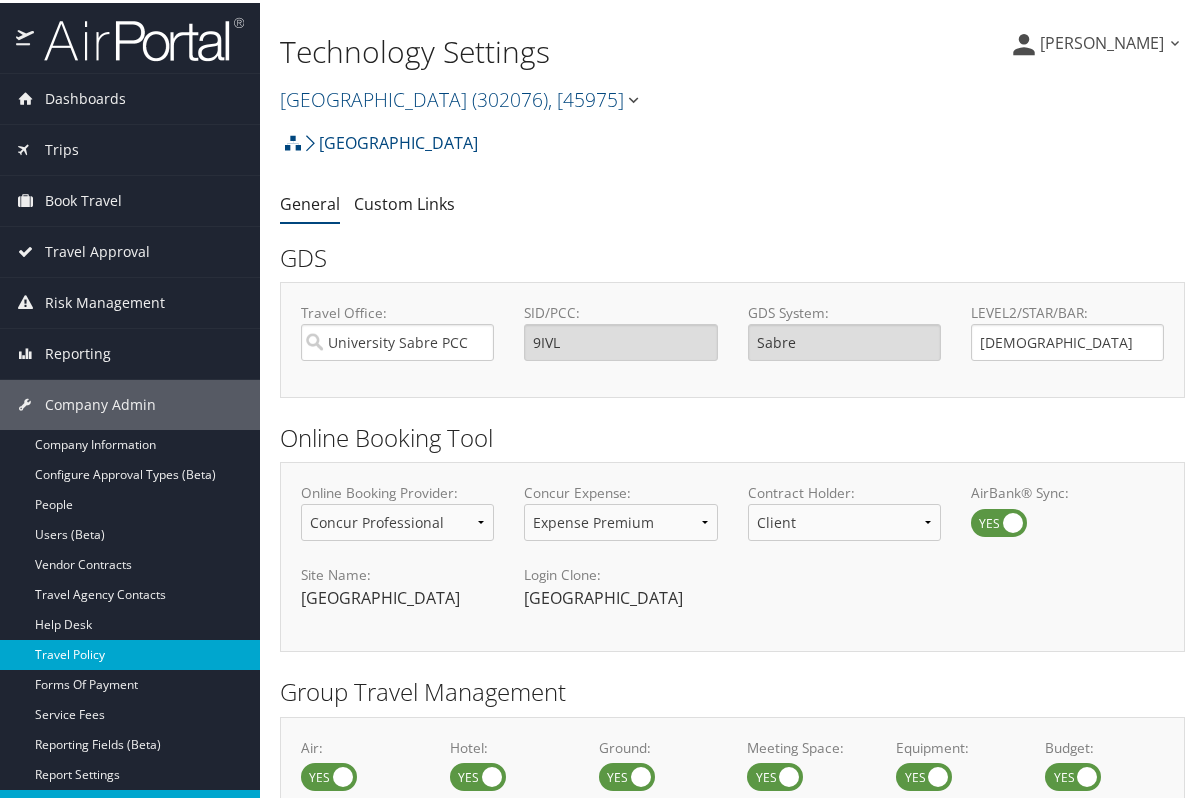 click on "Travel Policy" at bounding box center [130, 652] 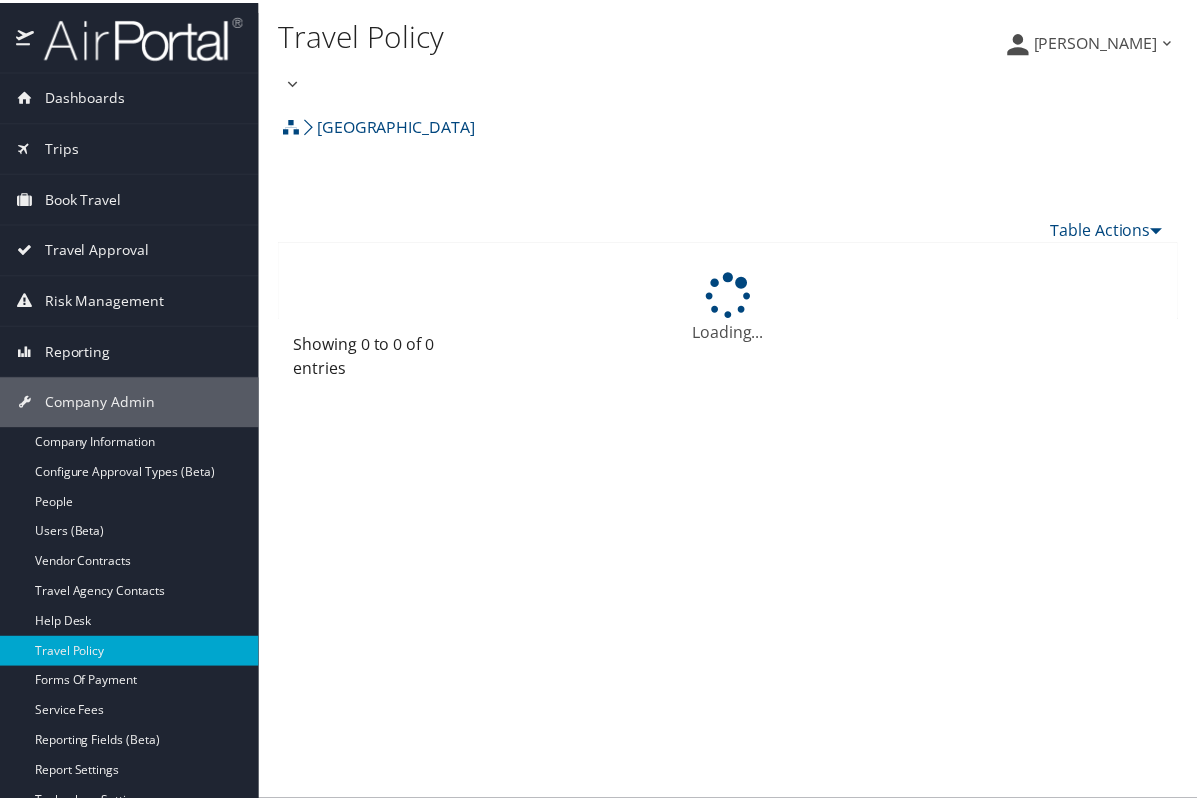 scroll, scrollTop: 0, scrollLeft: 0, axis: both 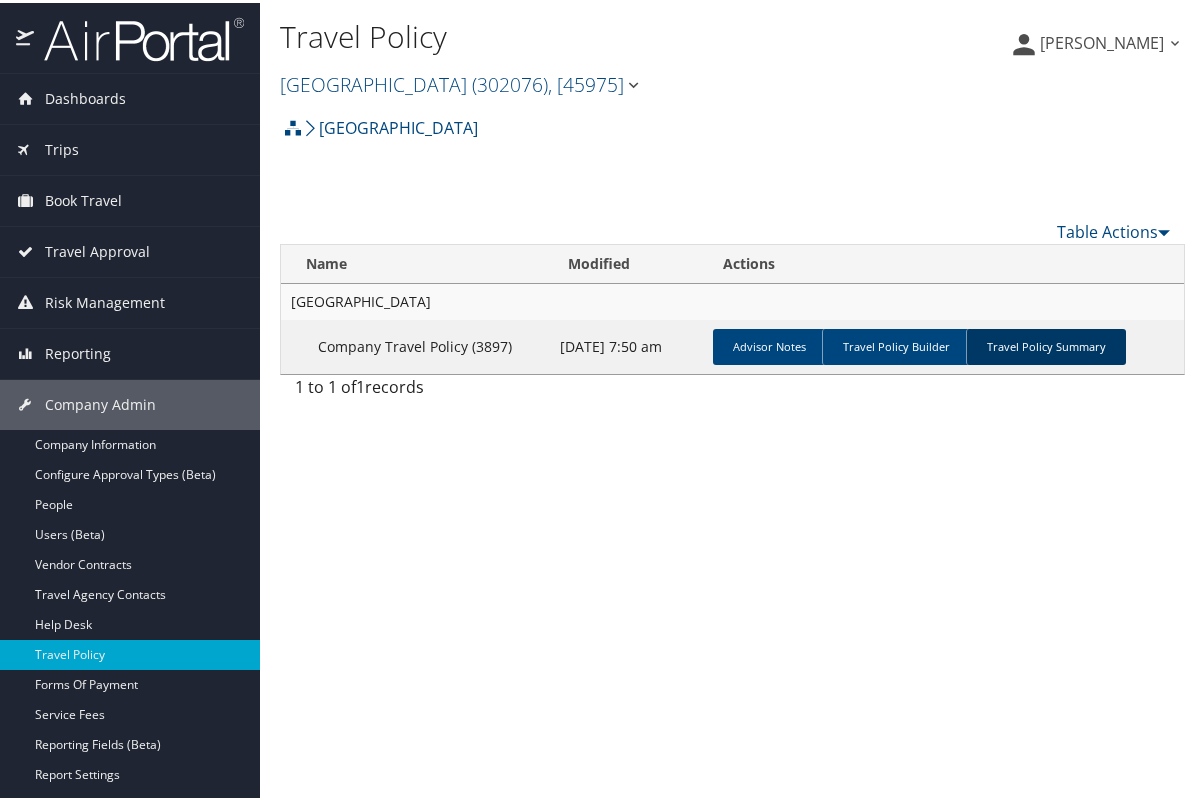 click on "Travel Policy Summary" at bounding box center (1046, 344) 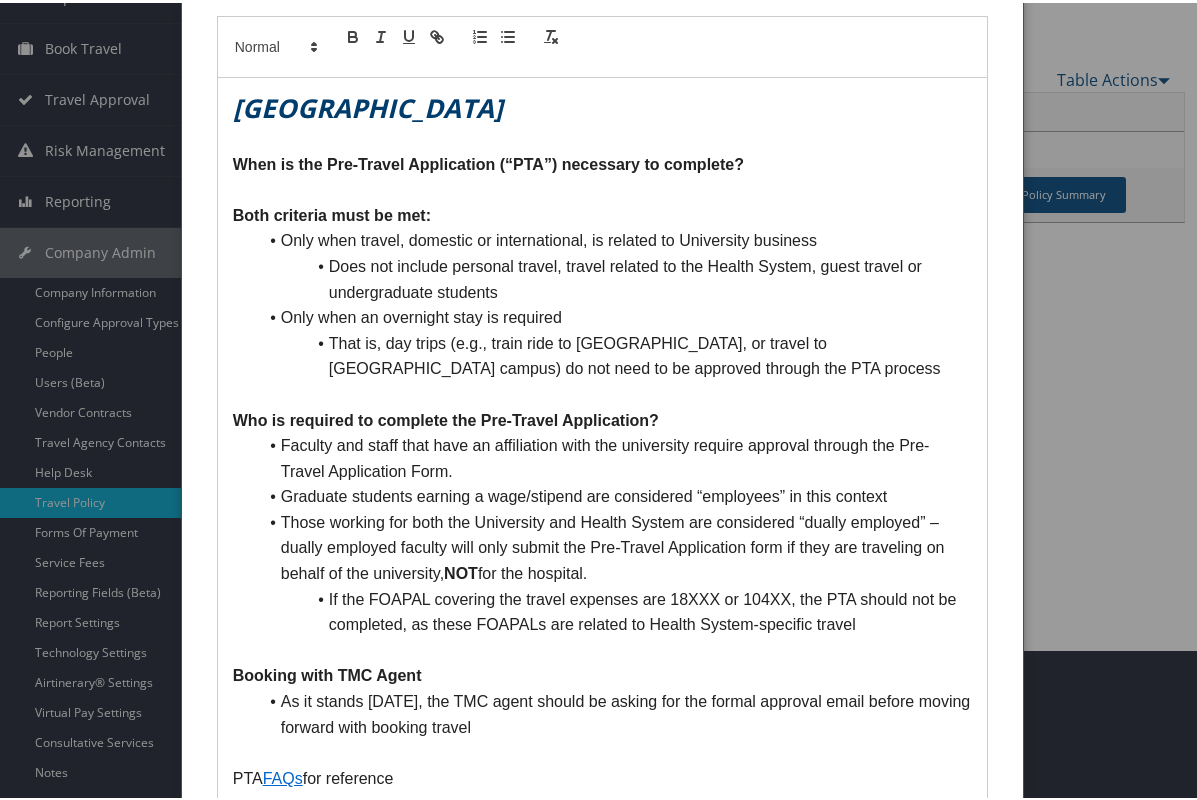 scroll, scrollTop: 300, scrollLeft: 0, axis: vertical 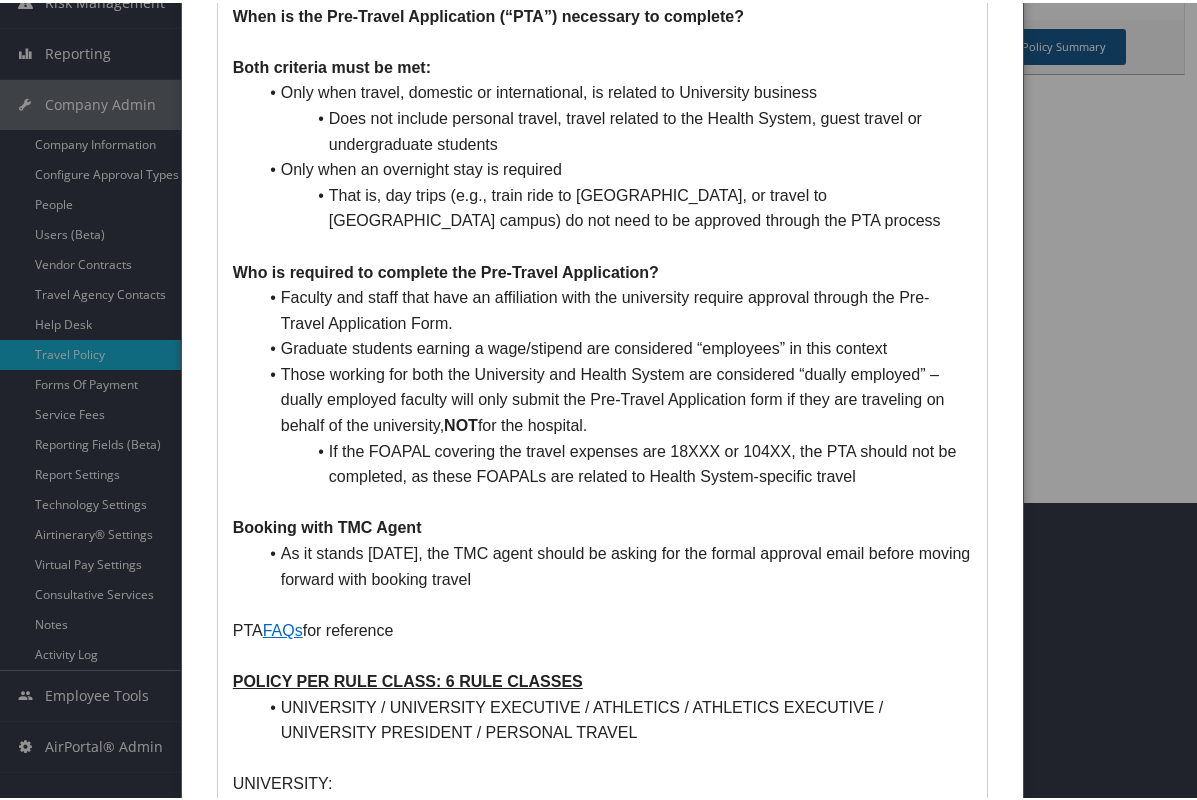 click on "That is, day trips (e.g., train ride to NYC, or travel to Temple University Ambler campus) do not need to be approved through the PTA process" at bounding box center (615, 205) 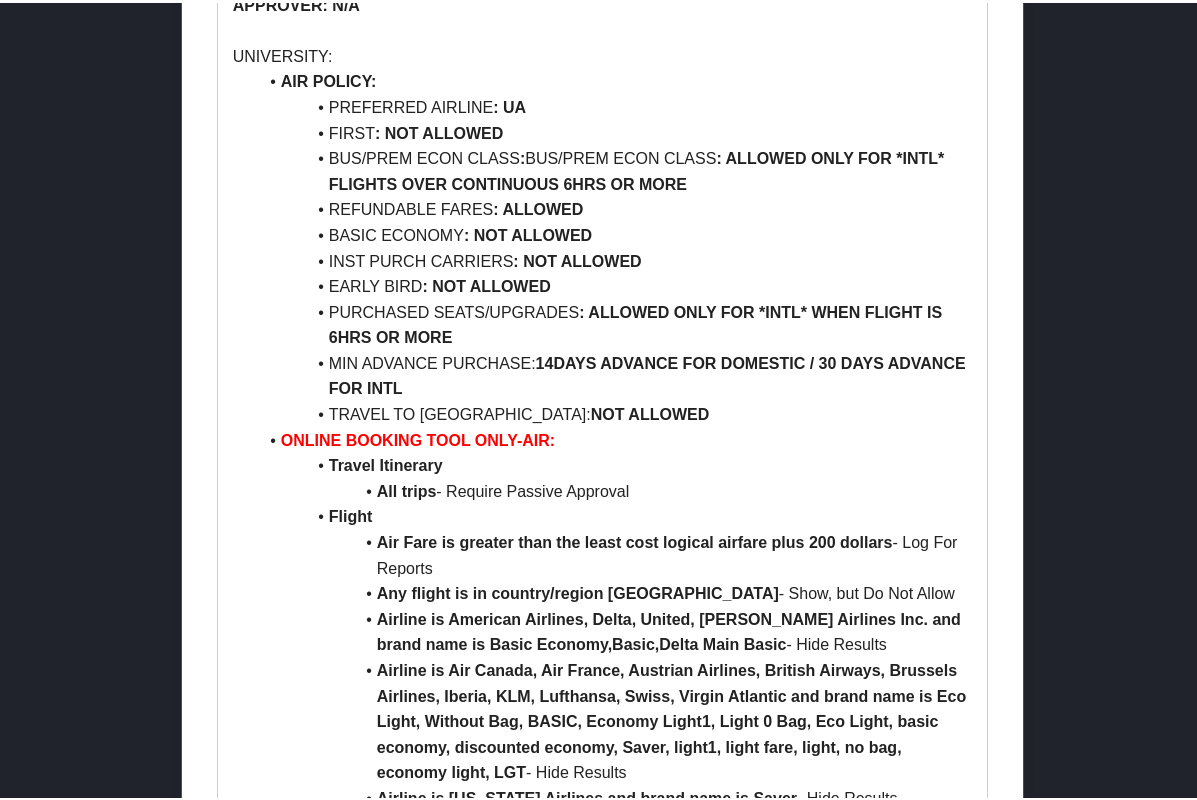 scroll, scrollTop: 1100, scrollLeft: 0, axis: vertical 